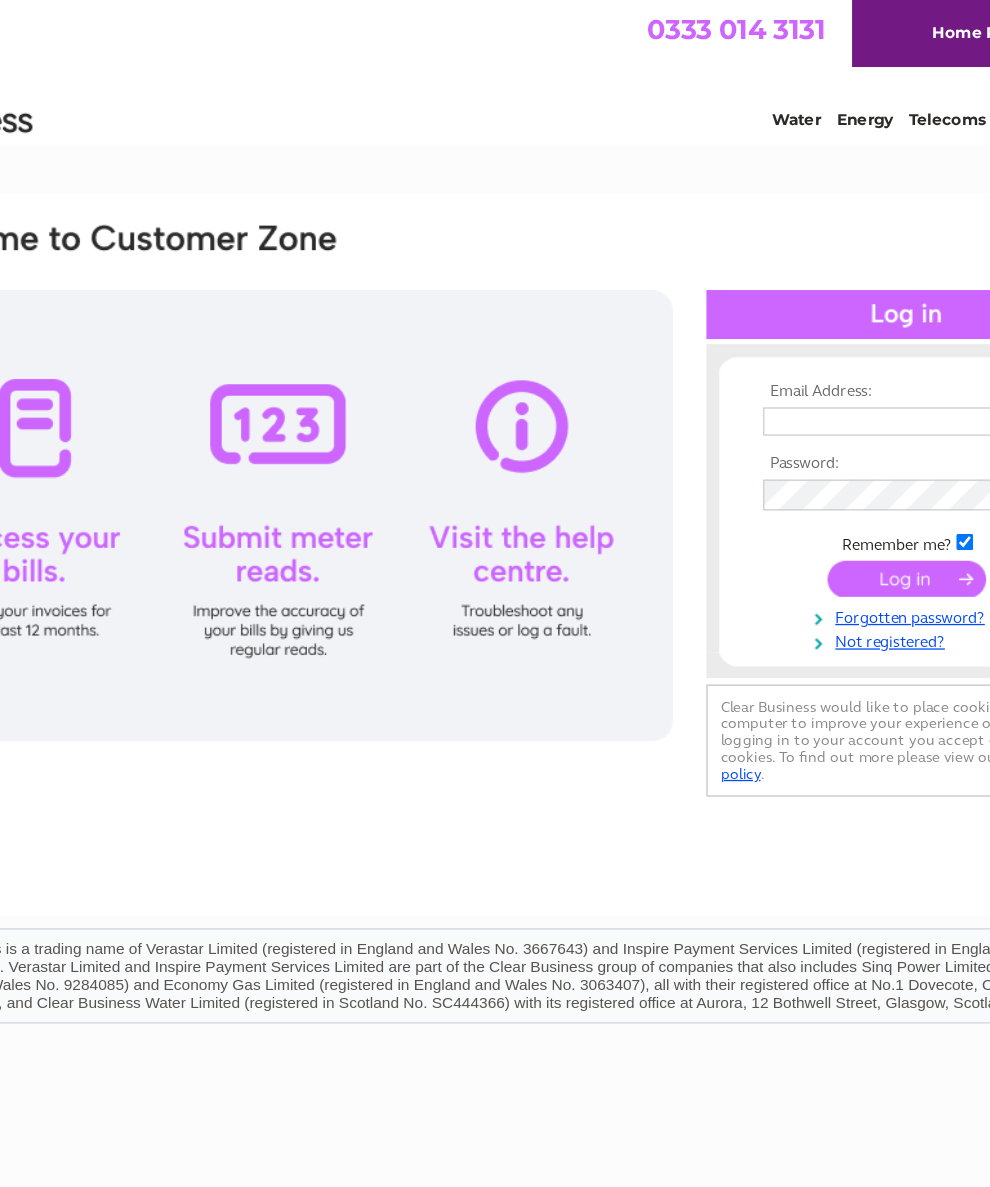 scroll, scrollTop: 0, scrollLeft: 0, axis: both 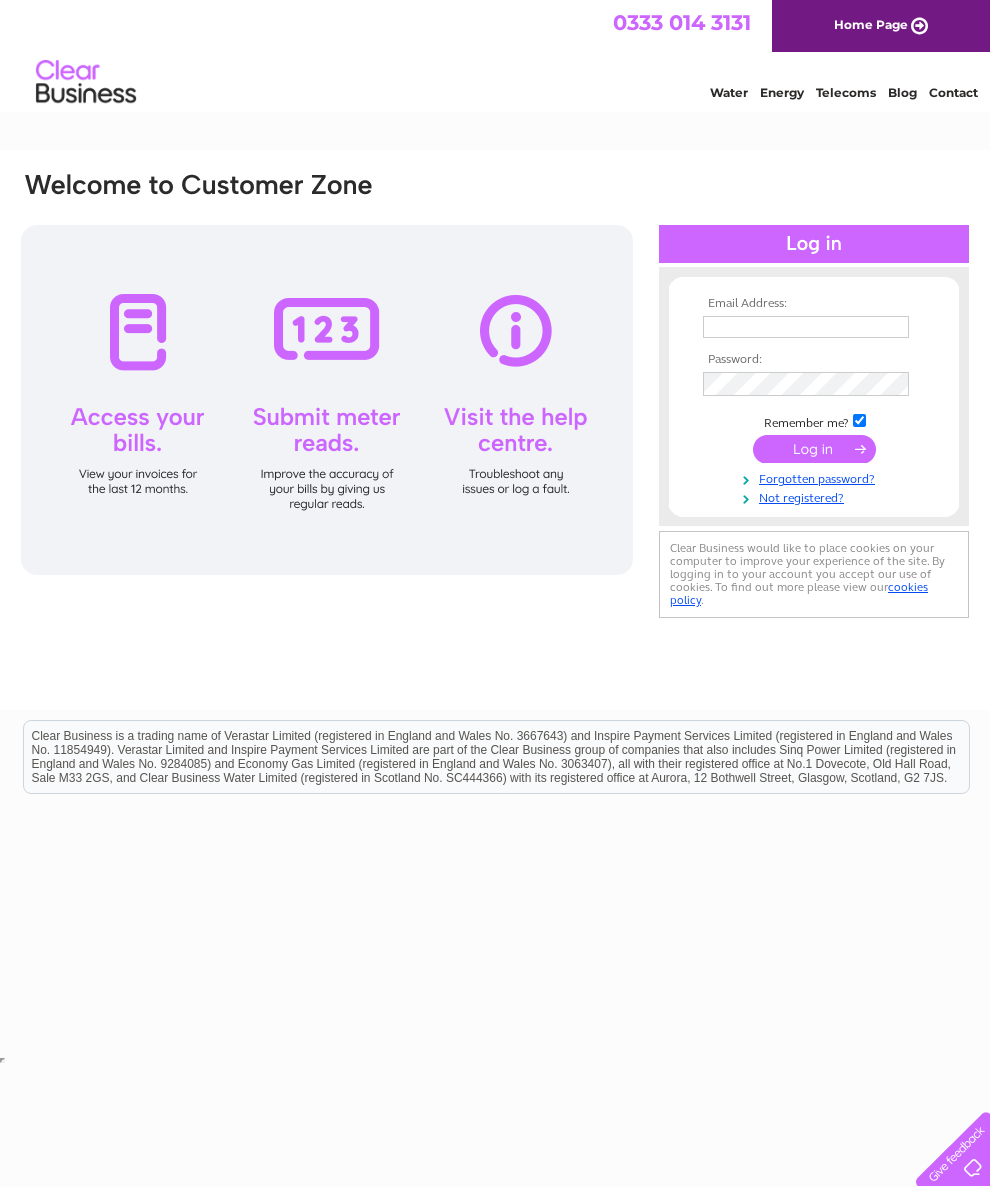 click at bounding box center [806, 327] 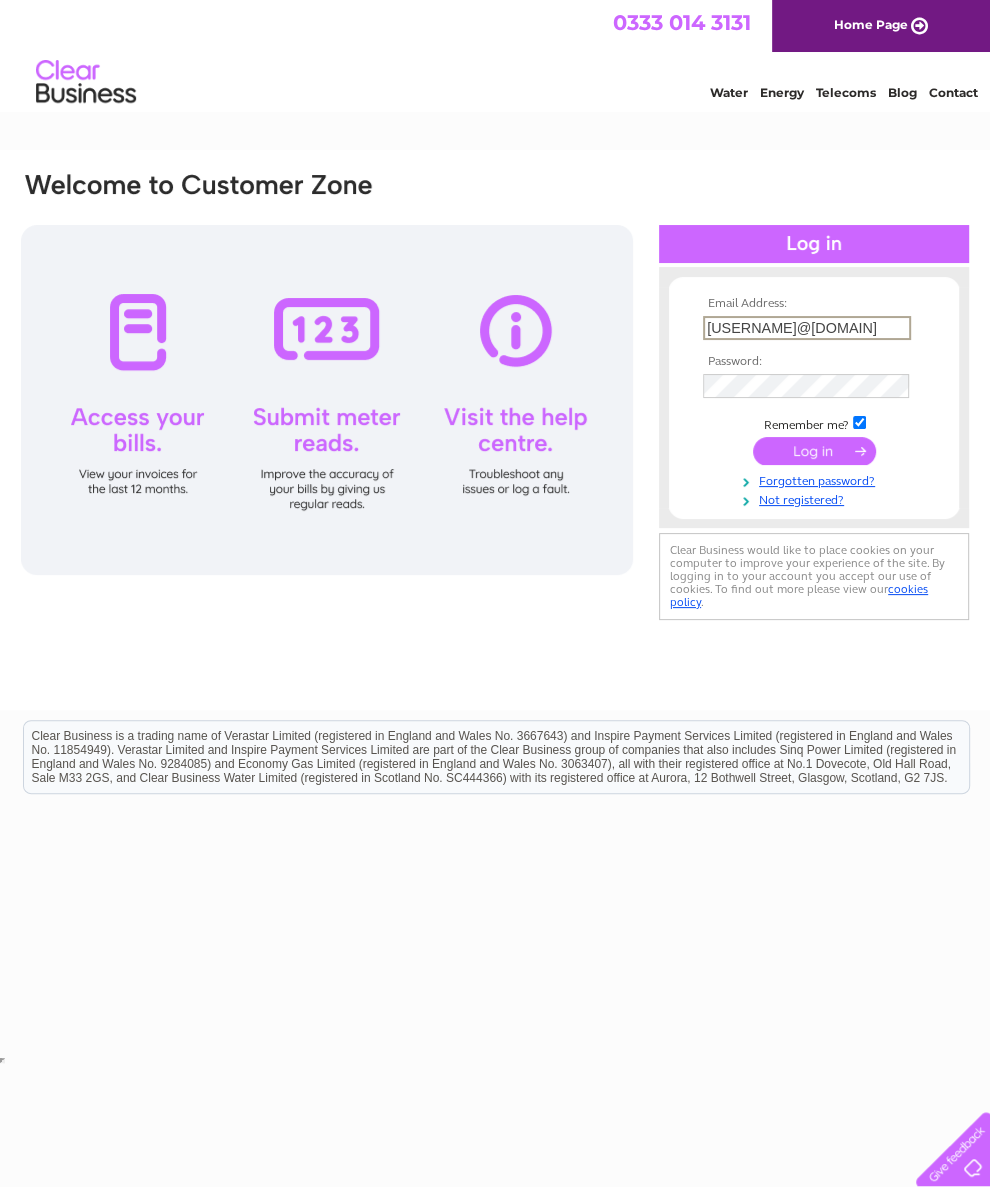 type on "shayan.1349@yahoo.com" 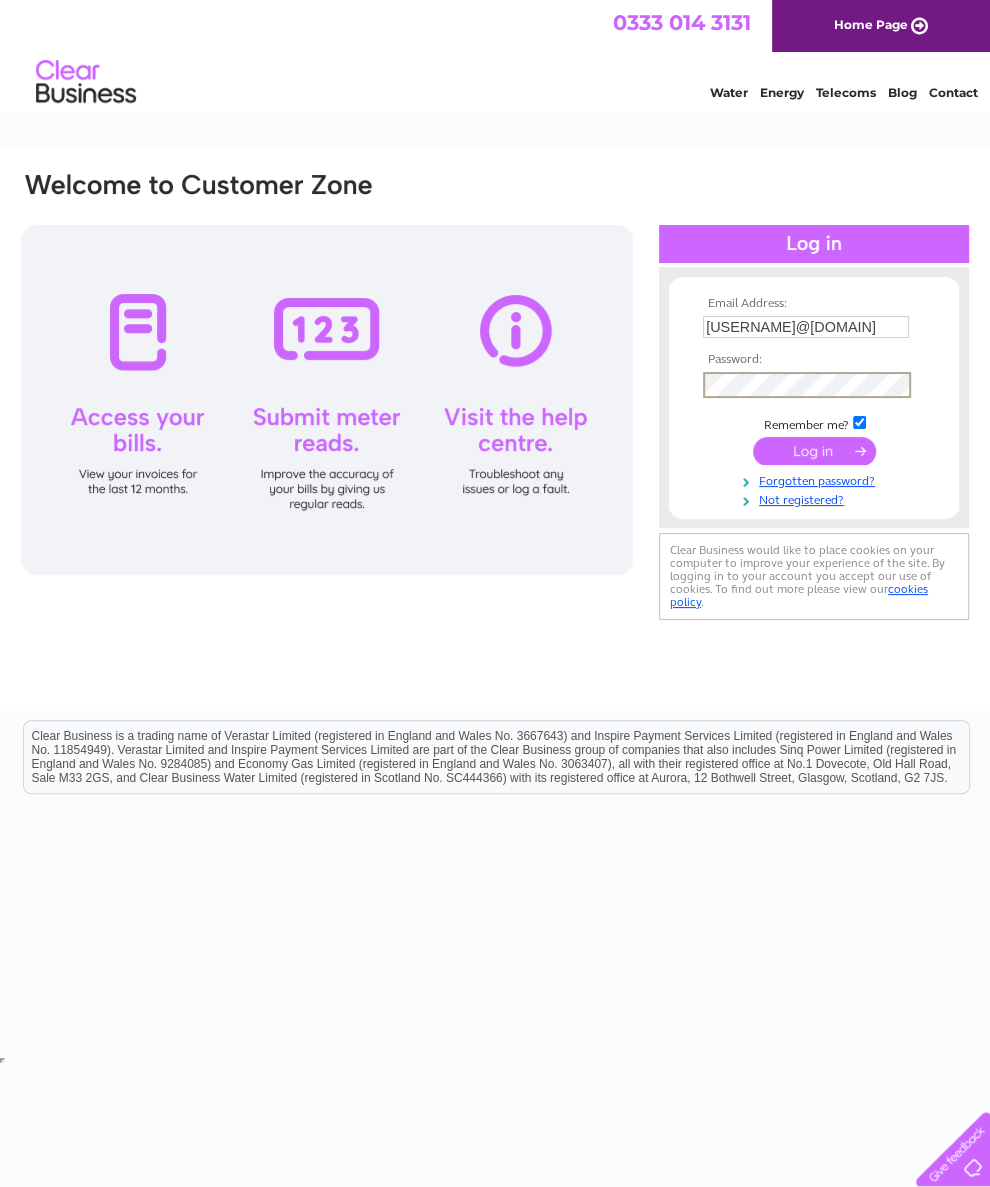 click at bounding box center [814, 451] 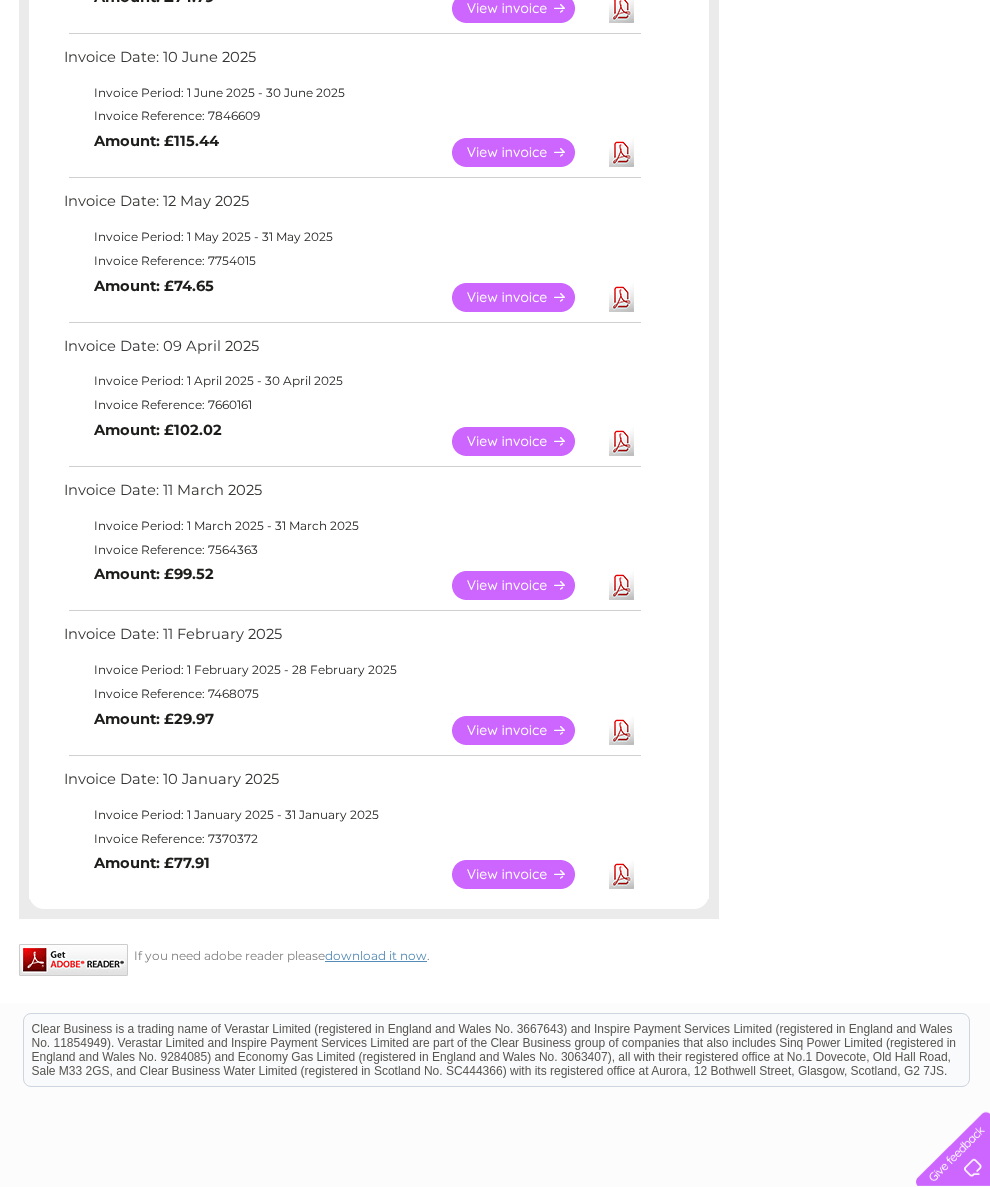 scroll, scrollTop: 477, scrollLeft: 0, axis: vertical 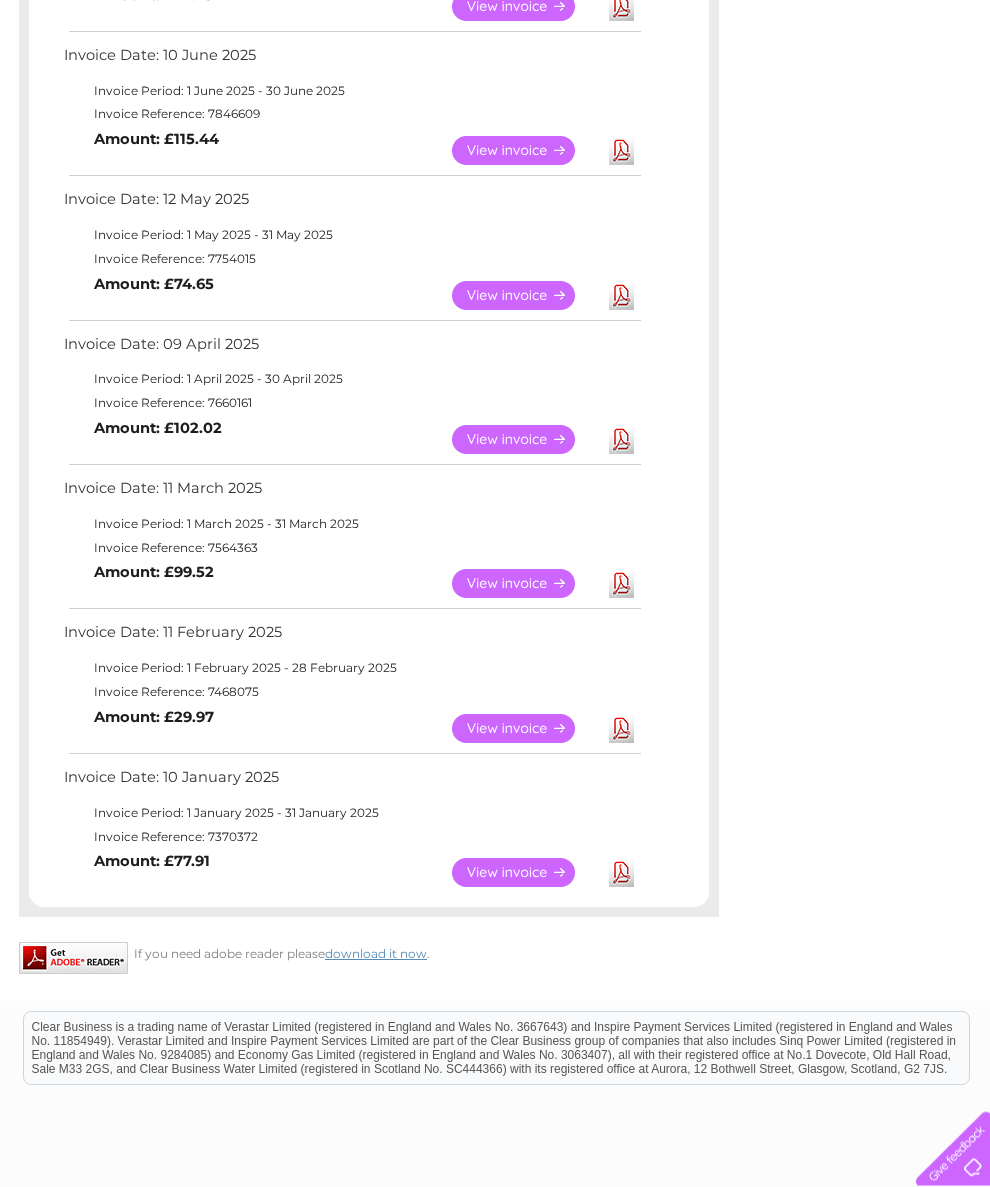 click on "View" at bounding box center [525, 873] 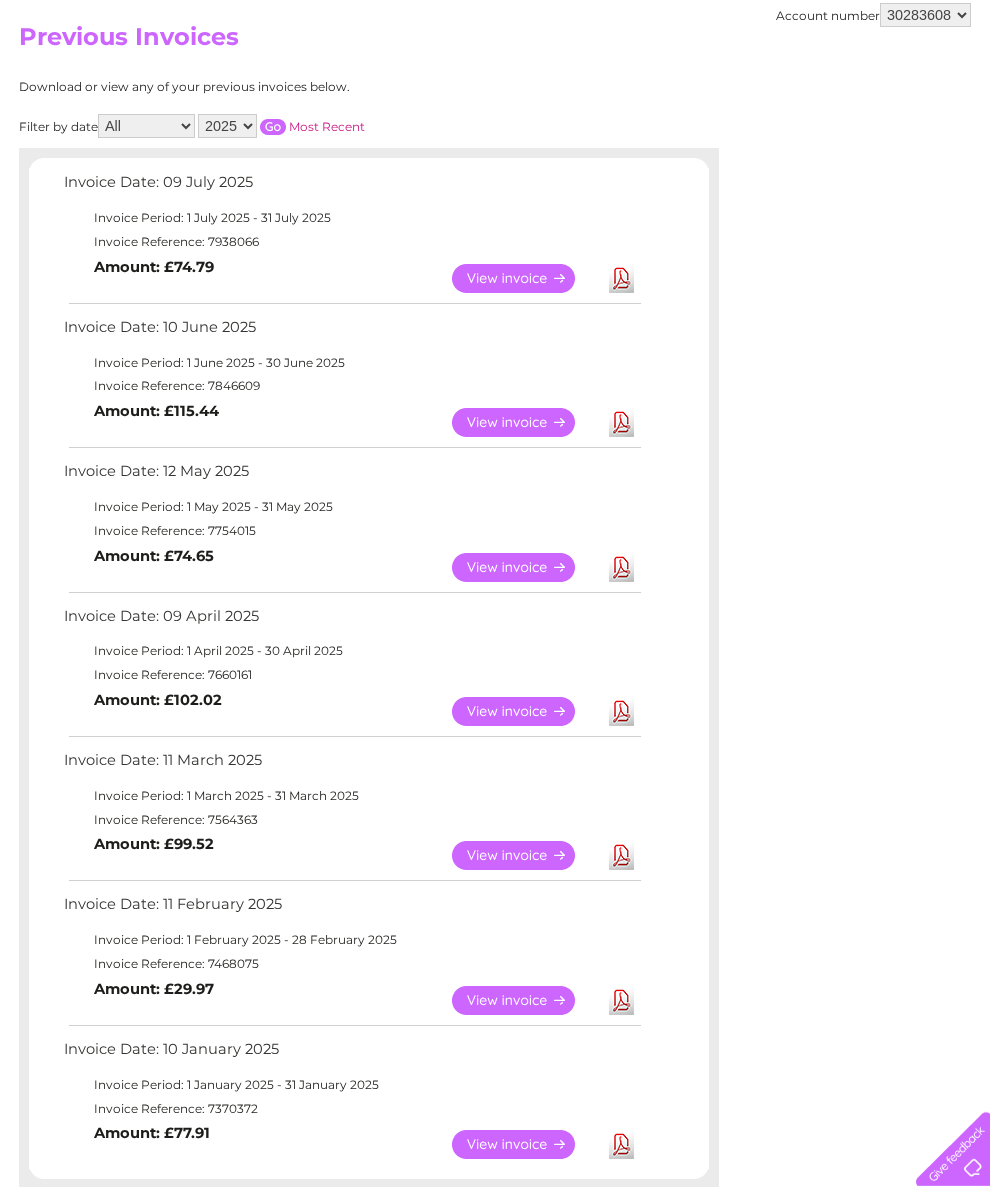scroll, scrollTop: 213, scrollLeft: 0, axis: vertical 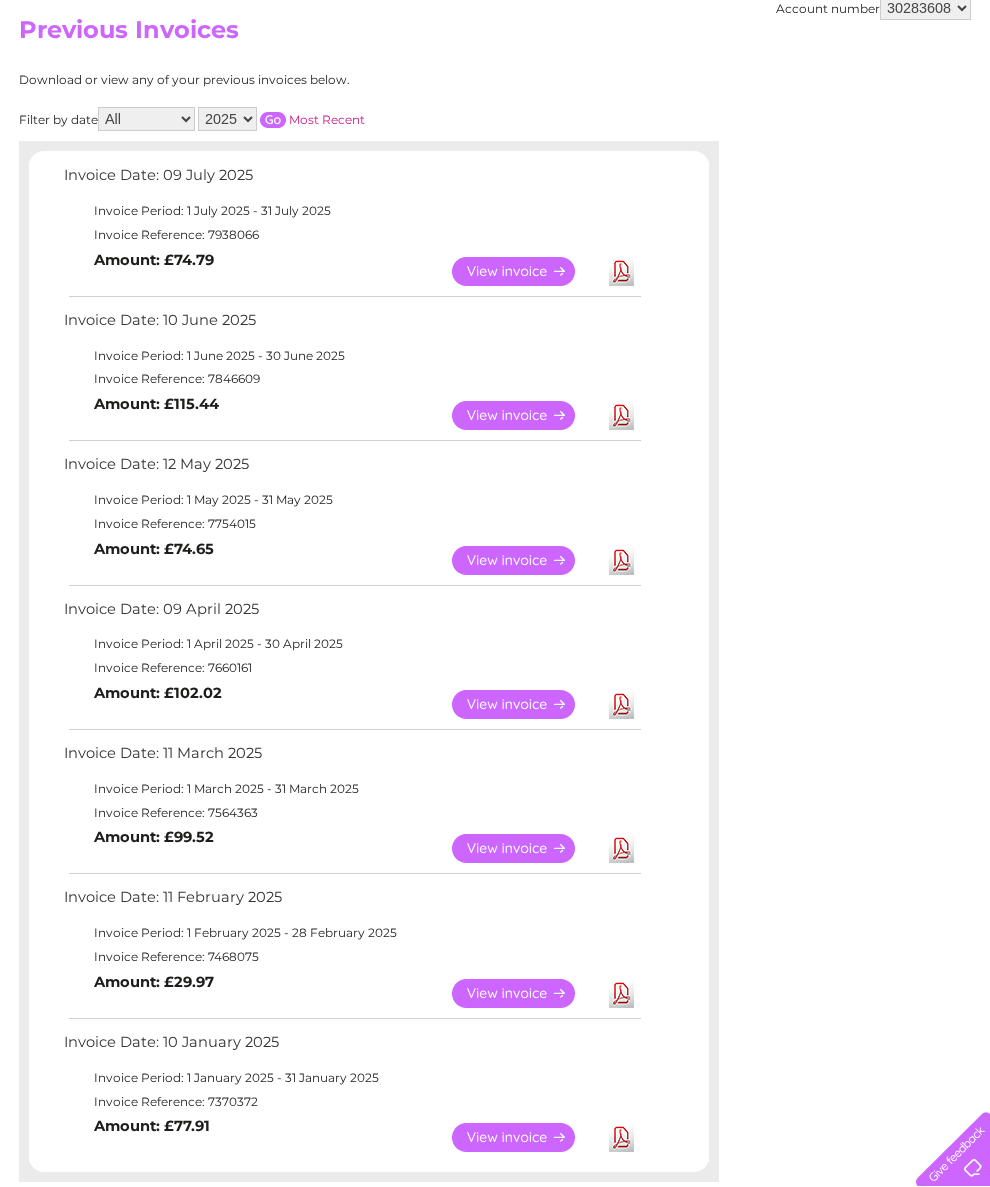 click on "View" at bounding box center [525, 415] 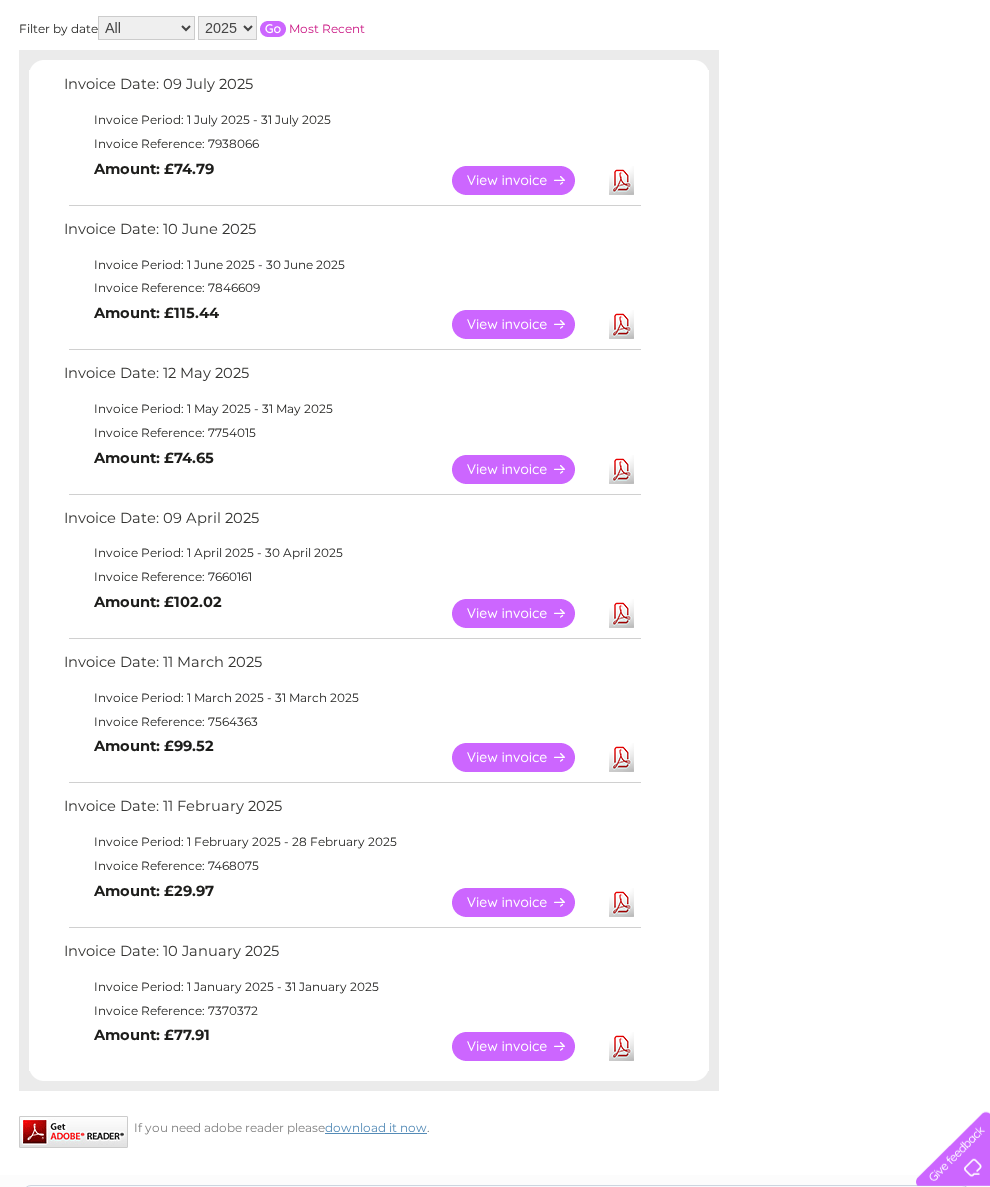 scroll, scrollTop: 308, scrollLeft: 0, axis: vertical 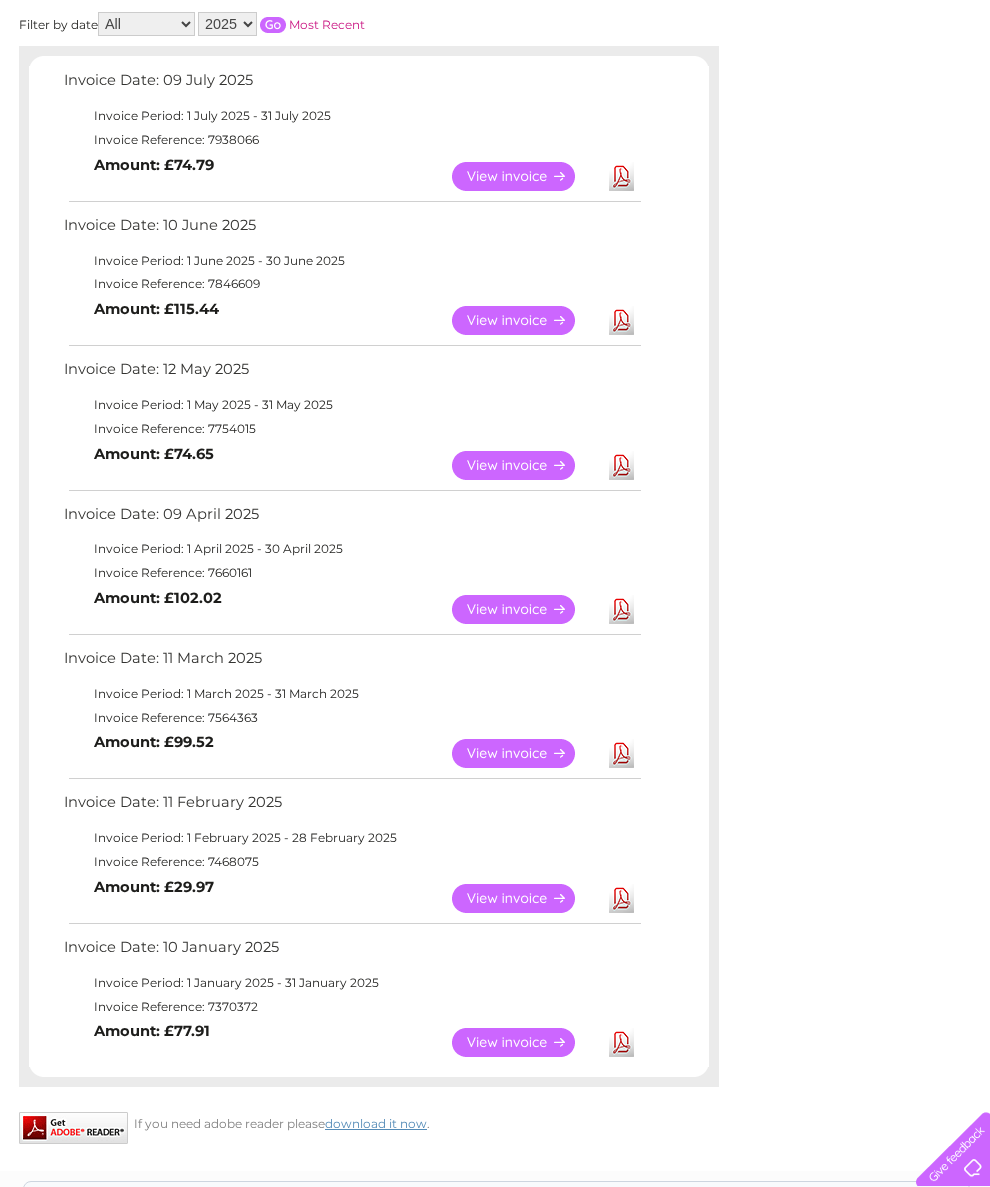 click on "View" at bounding box center (525, 465) 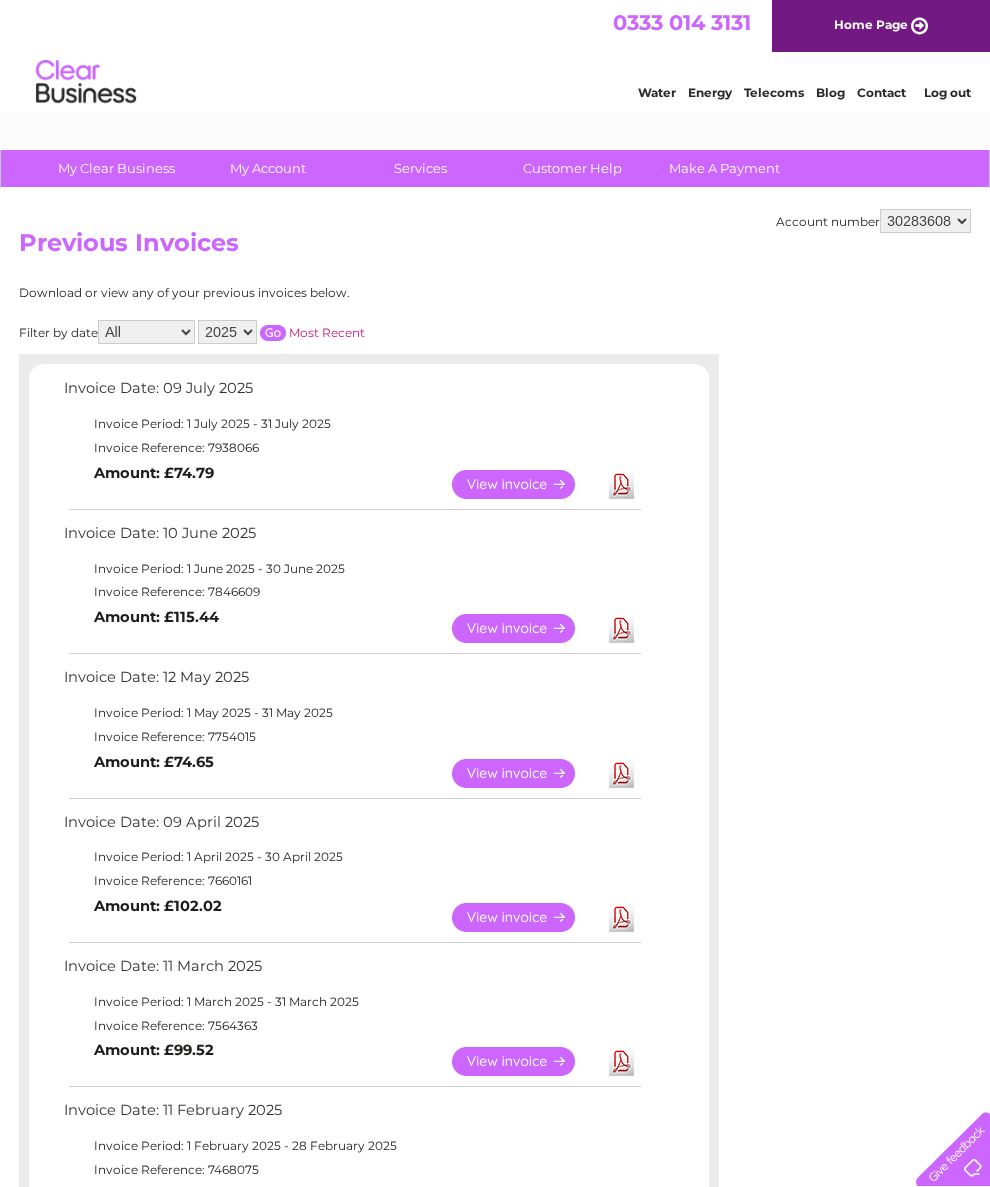 scroll, scrollTop: 391, scrollLeft: 0, axis: vertical 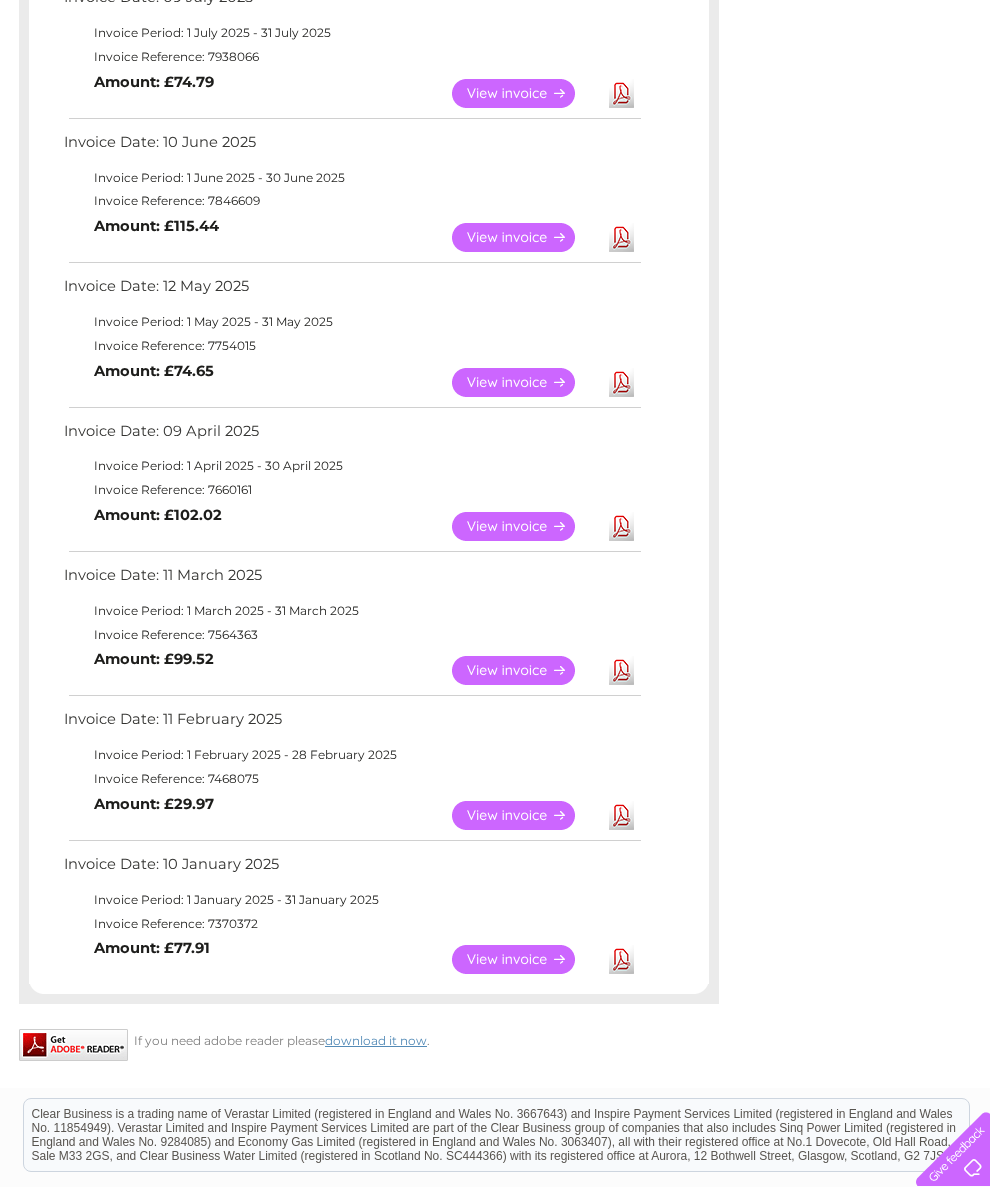 click on "View" at bounding box center (525, 526) 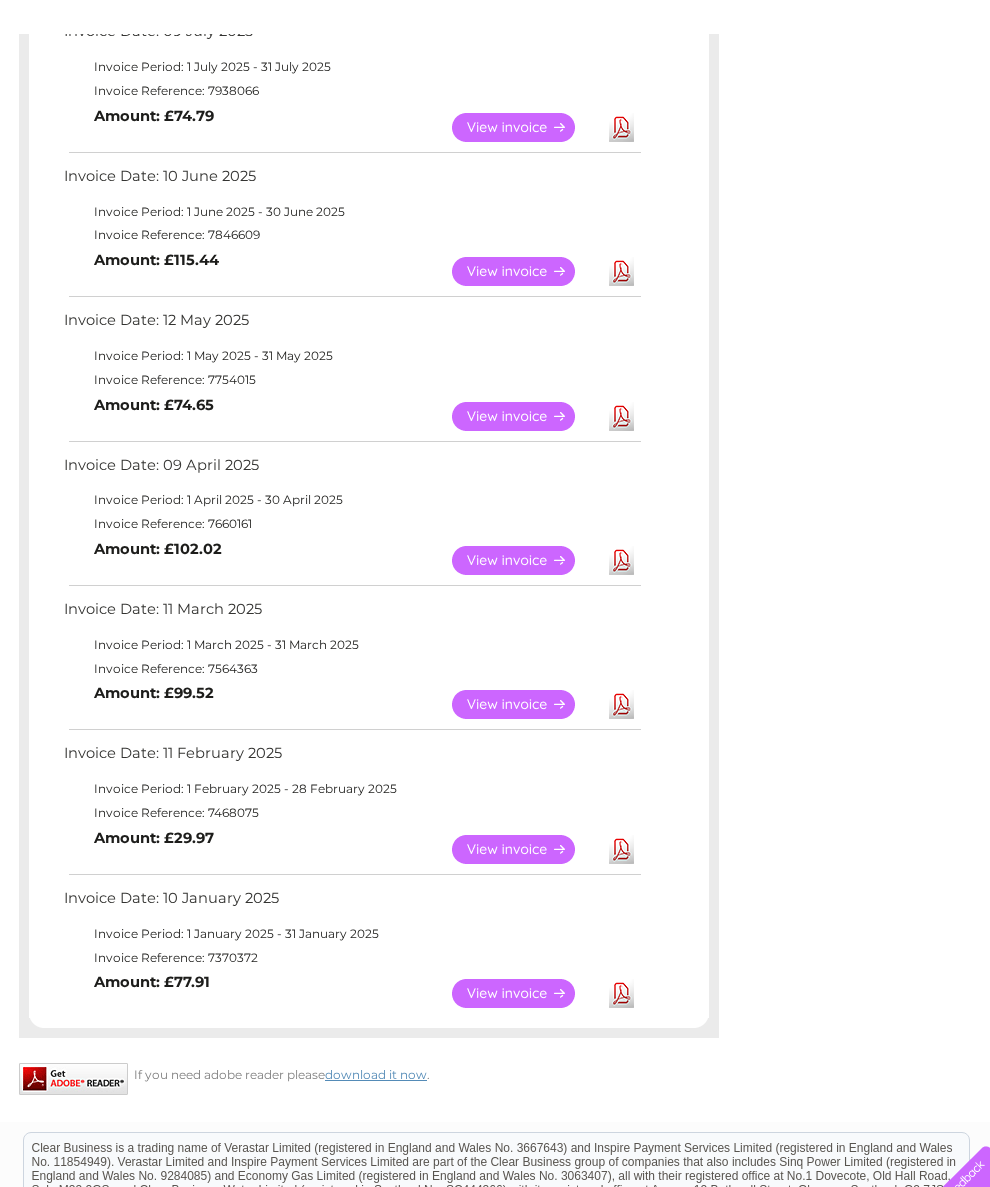 scroll, scrollTop: 354, scrollLeft: 0, axis: vertical 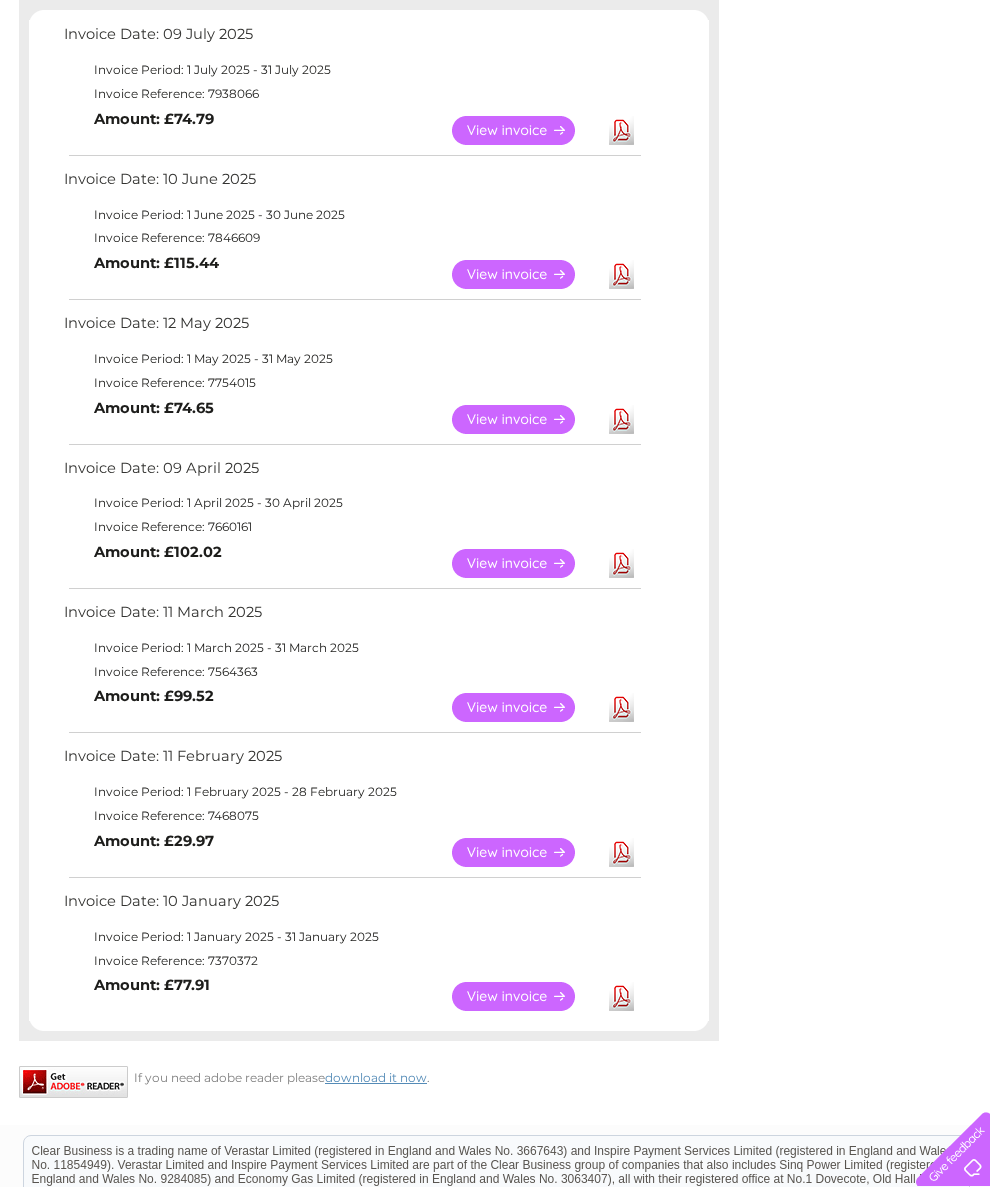 click on "View" at bounding box center [525, 707] 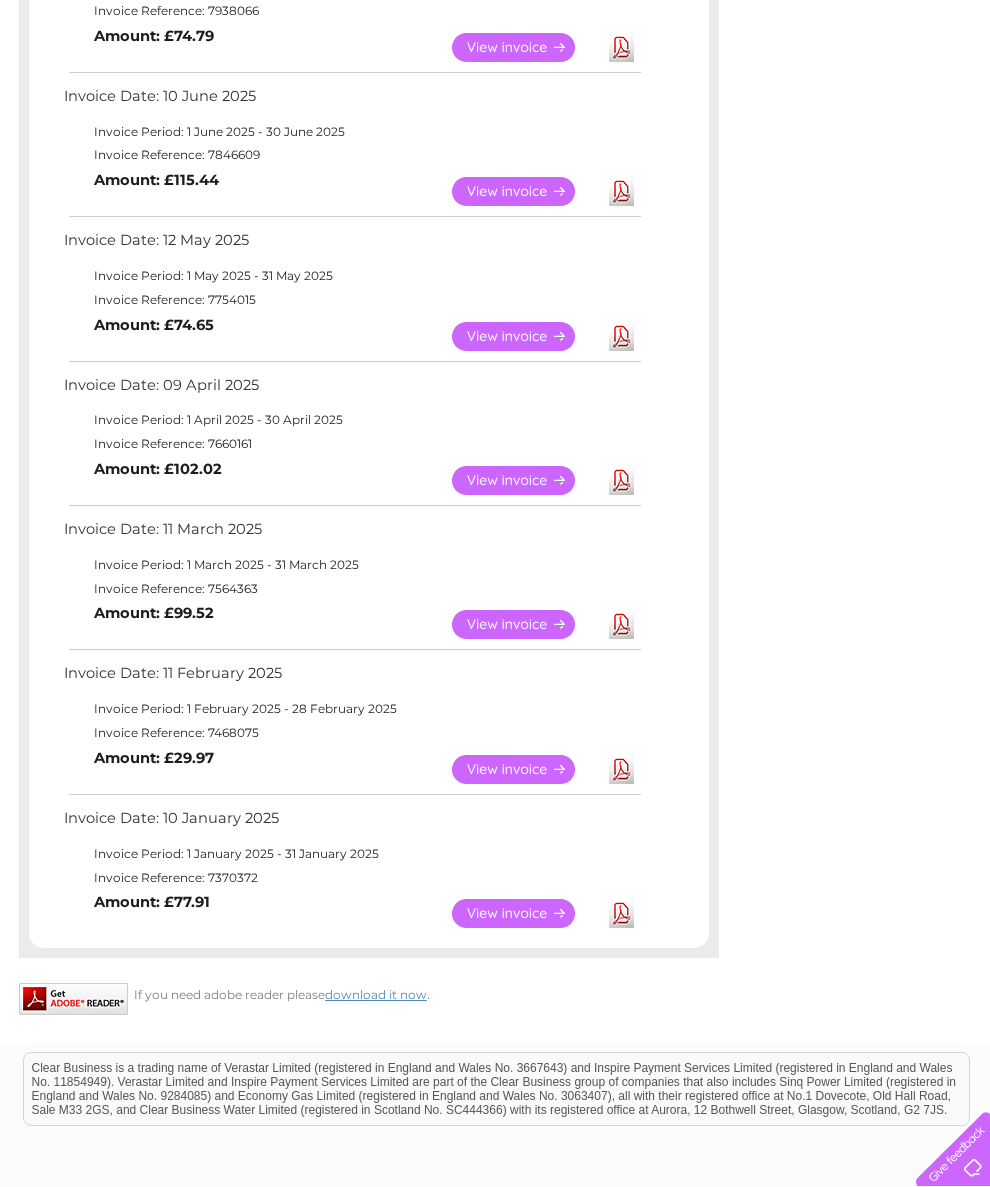 click on "View" at bounding box center (525, 913) 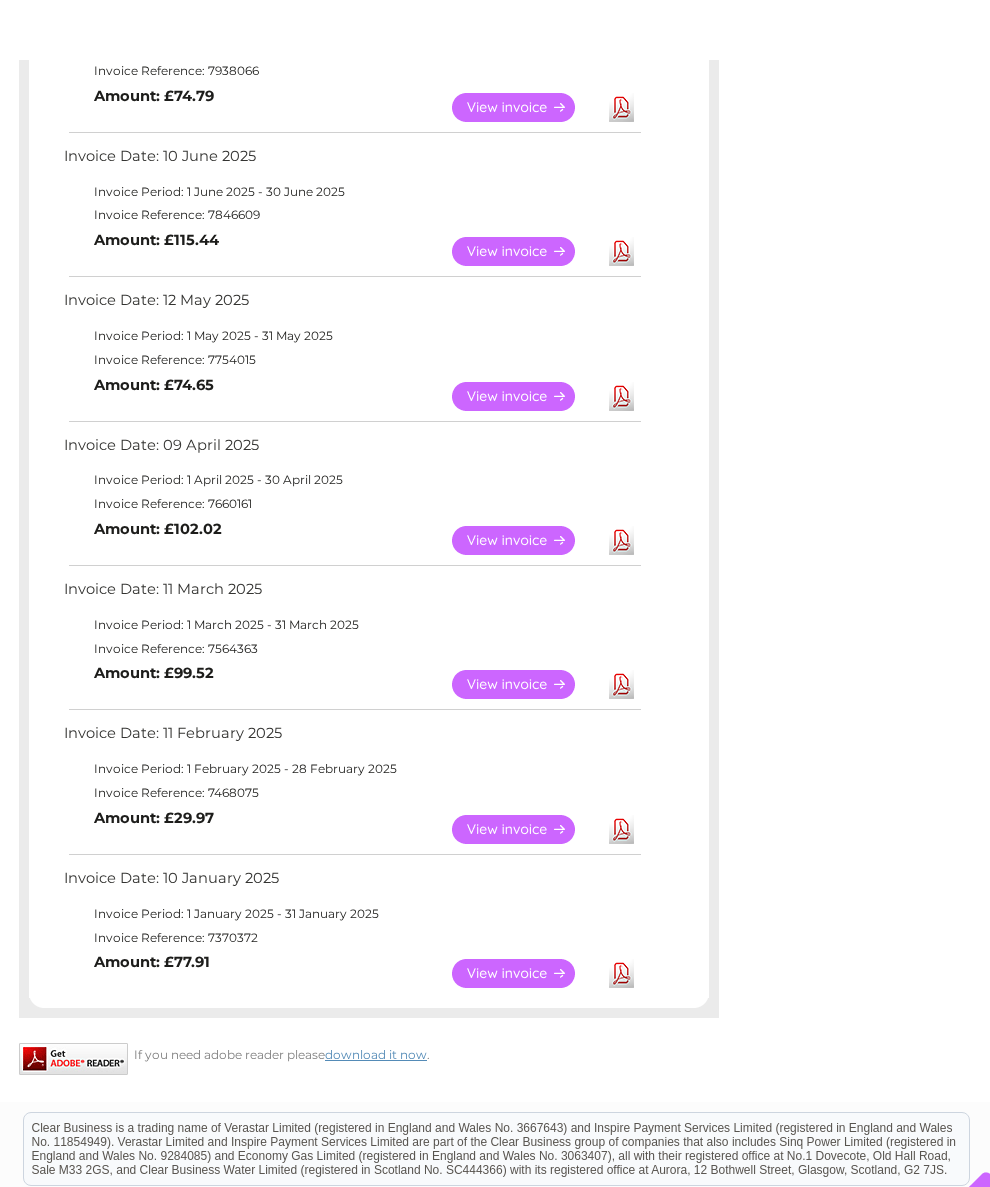 scroll, scrollTop: 375, scrollLeft: 0, axis: vertical 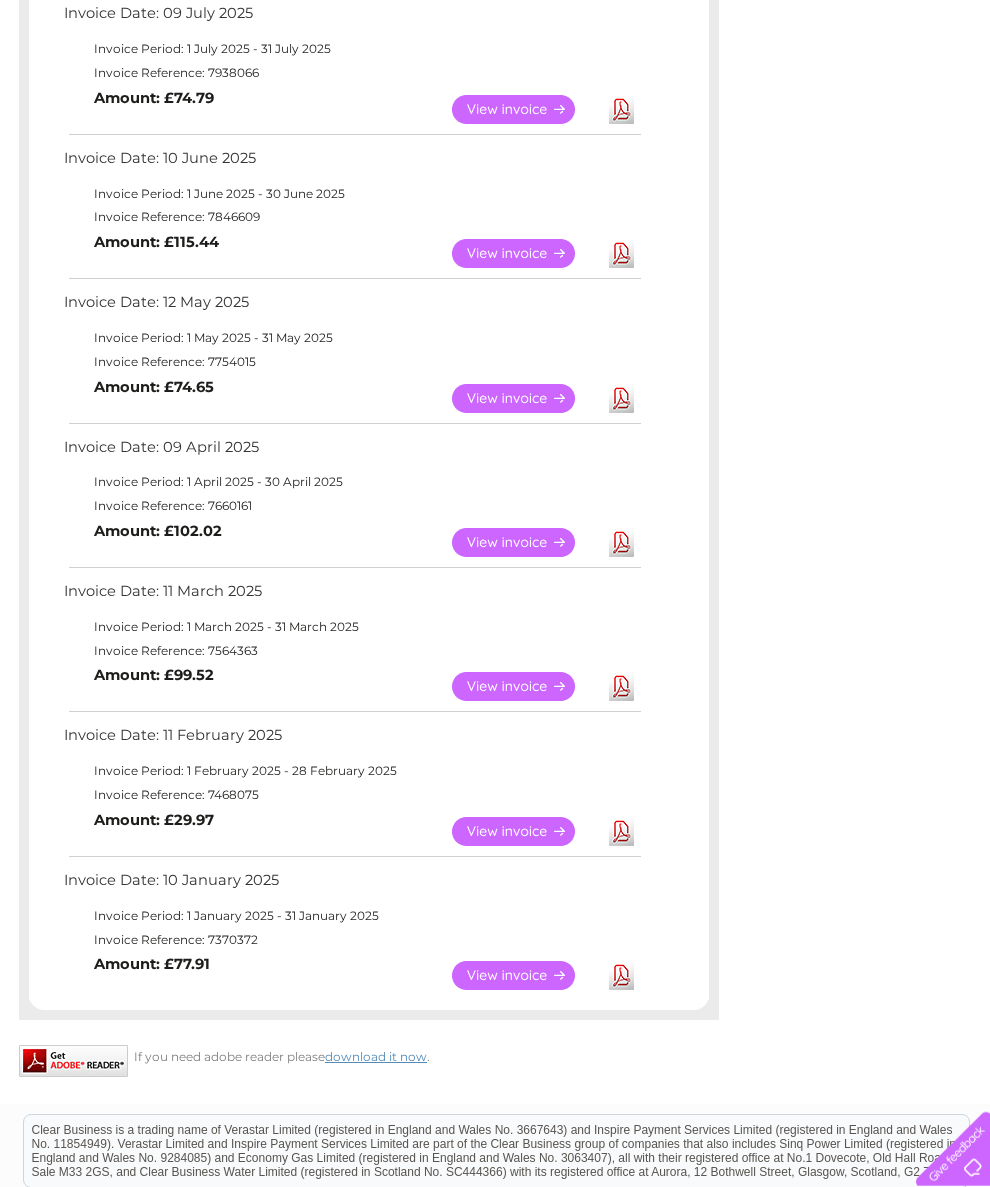 click on "View" at bounding box center [525, 831] 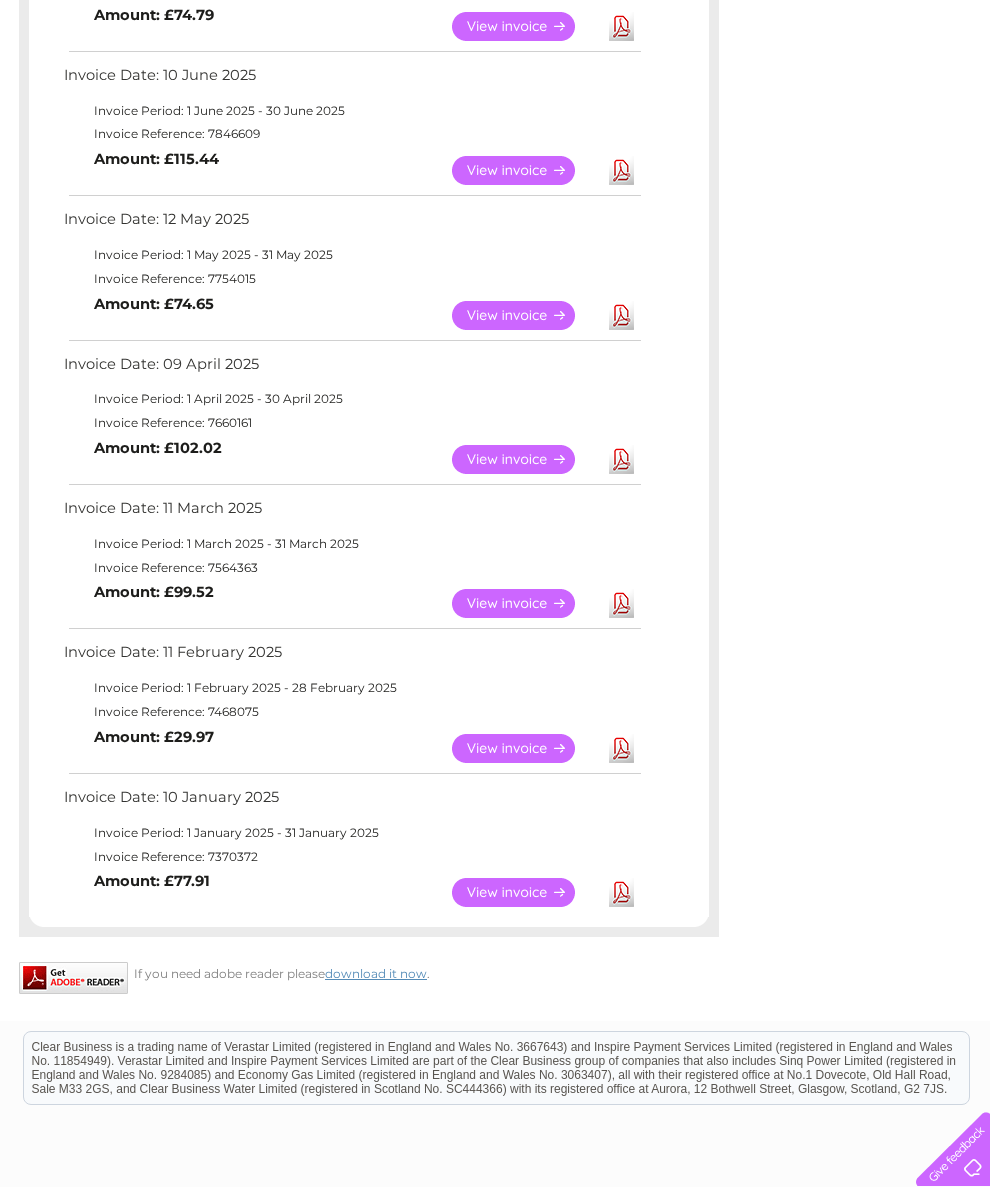 click on "View" at bounding box center (525, 748) 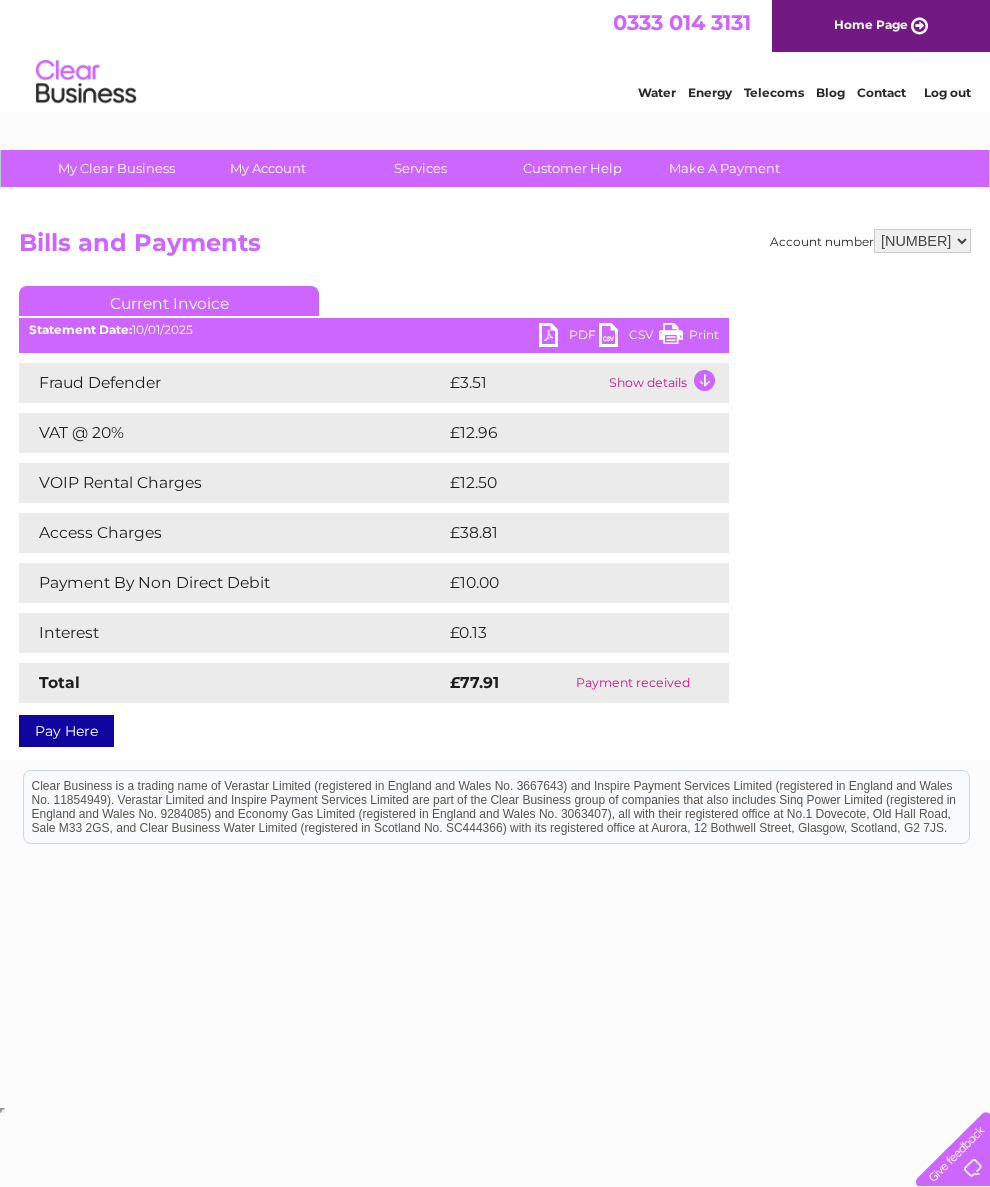 scroll, scrollTop: 0, scrollLeft: 0, axis: both 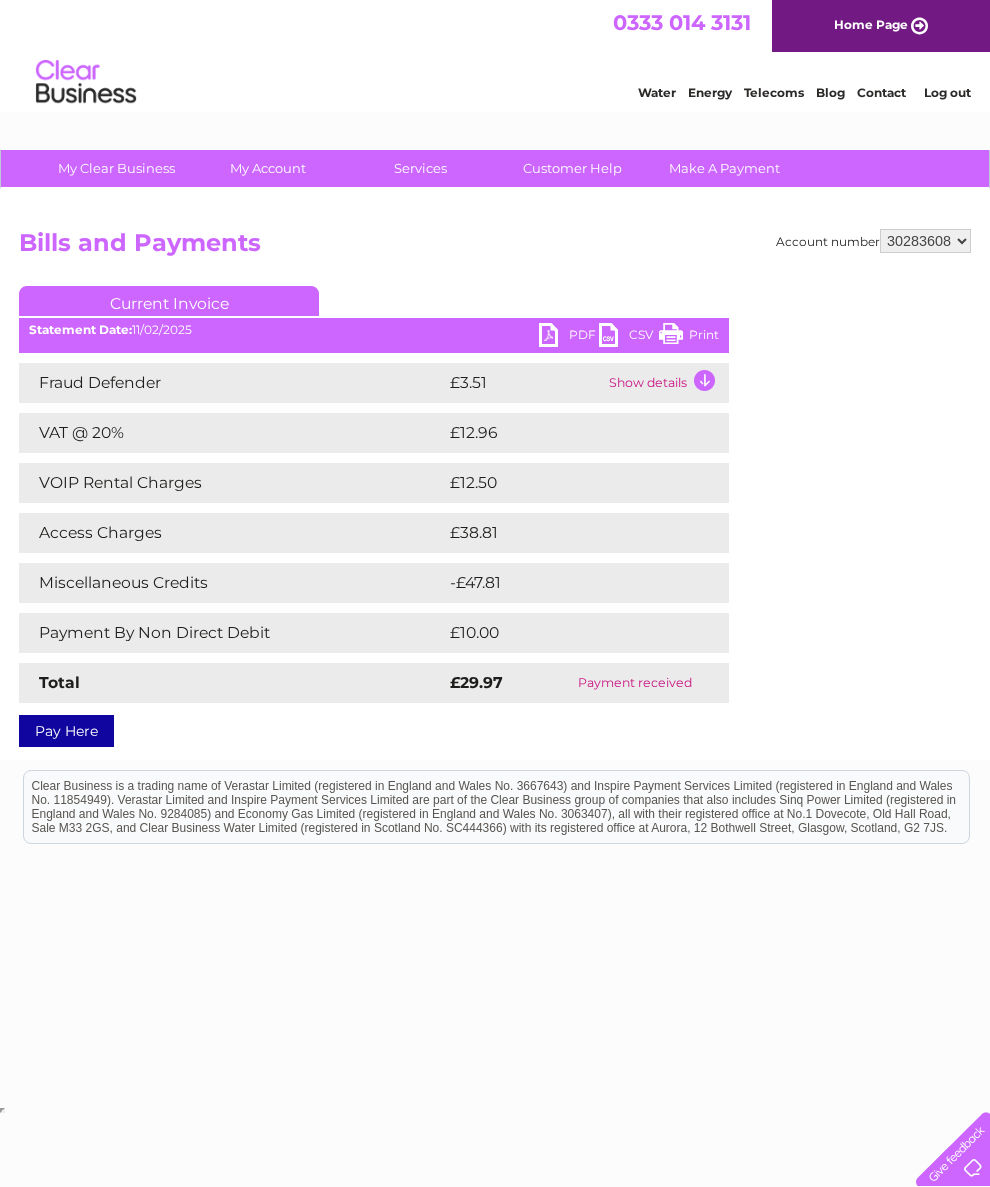 click on "PDF" at bounding box center (569, 337) 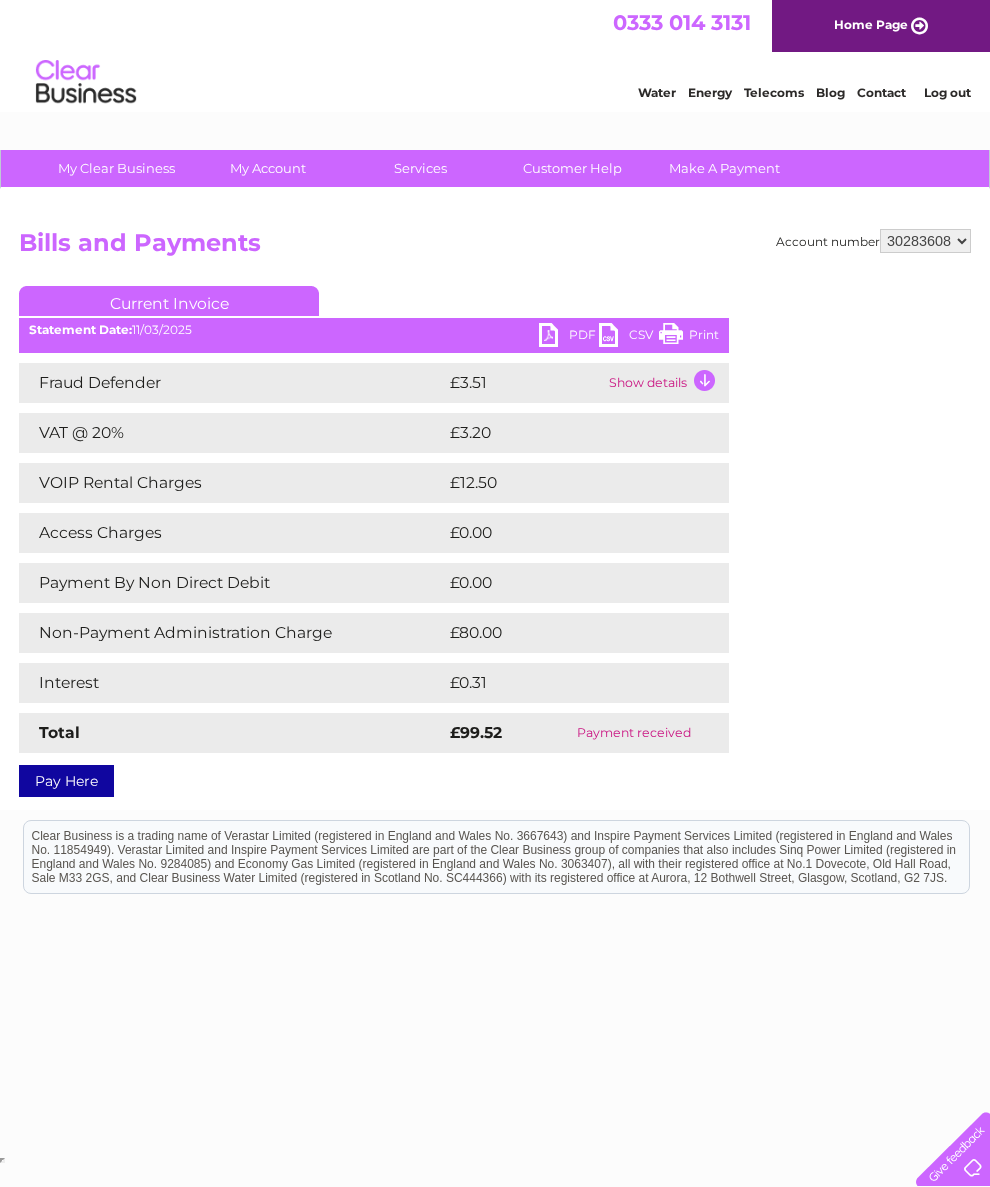 scroll, scrollTop: 0, scrollLeft: 0, axis: both 